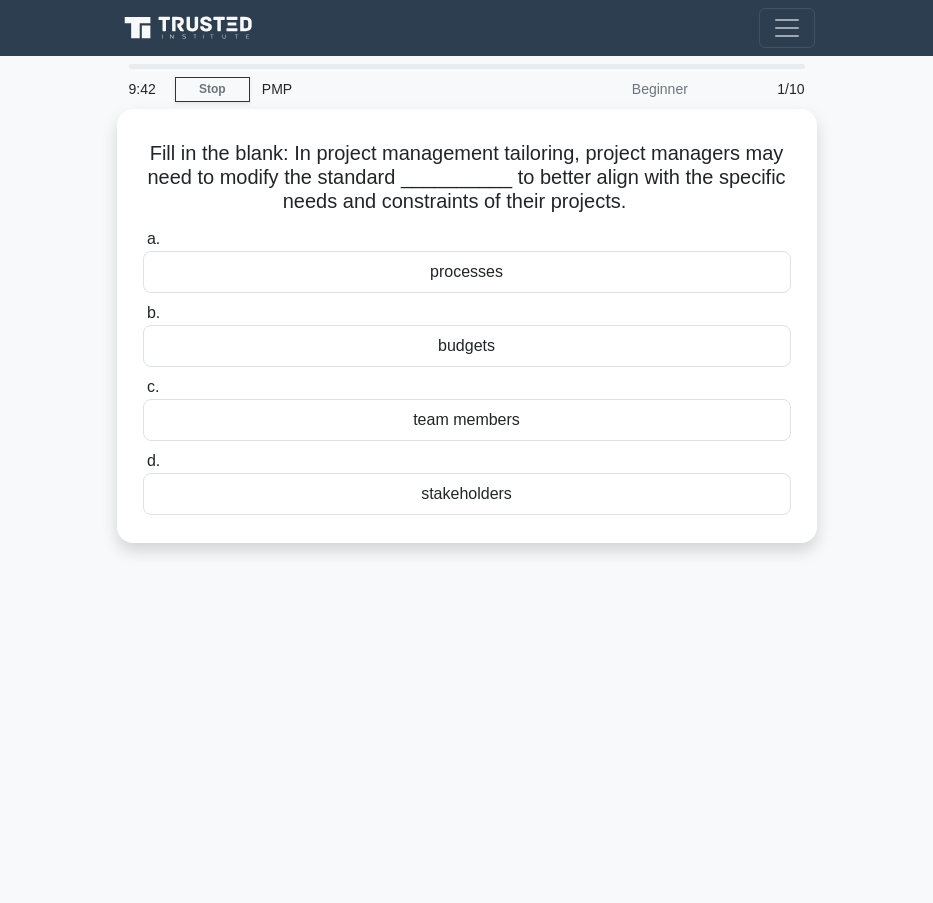 scroll, scrollTop: 0, scrollLeft: 0, axis: both 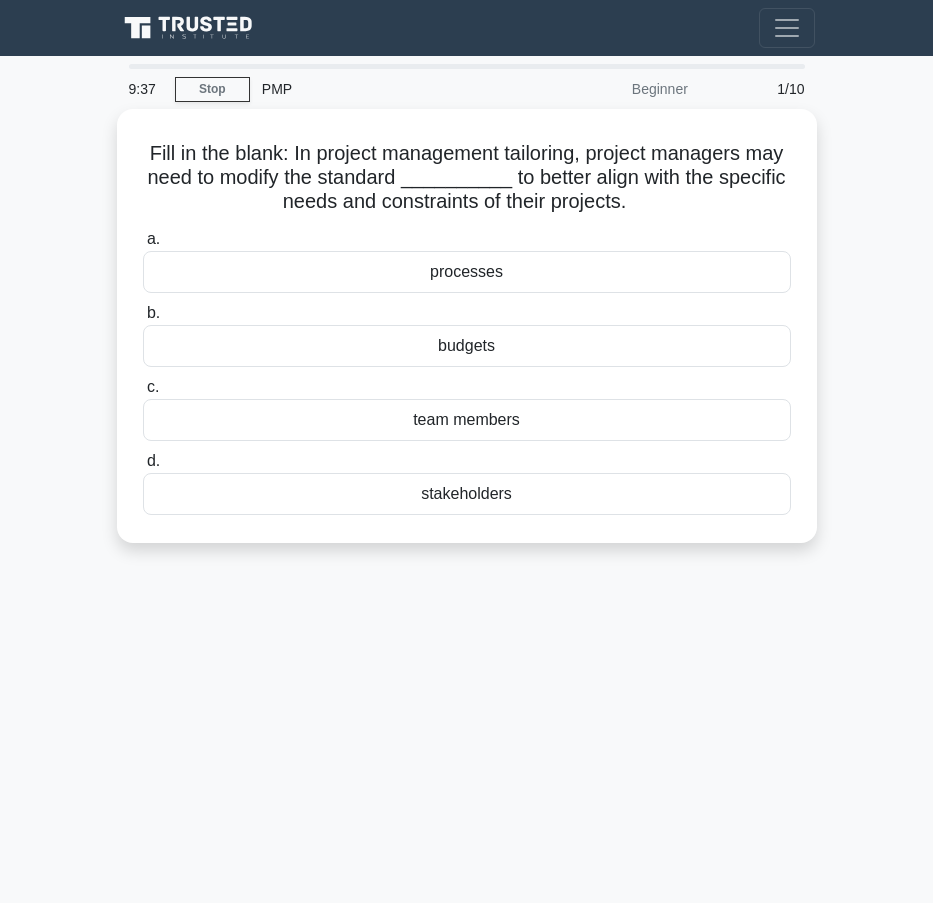 drag, startPoint x: 670, startPoint y: 194, endPoint x: -44, endPoint y: 142, distance: 715.89105 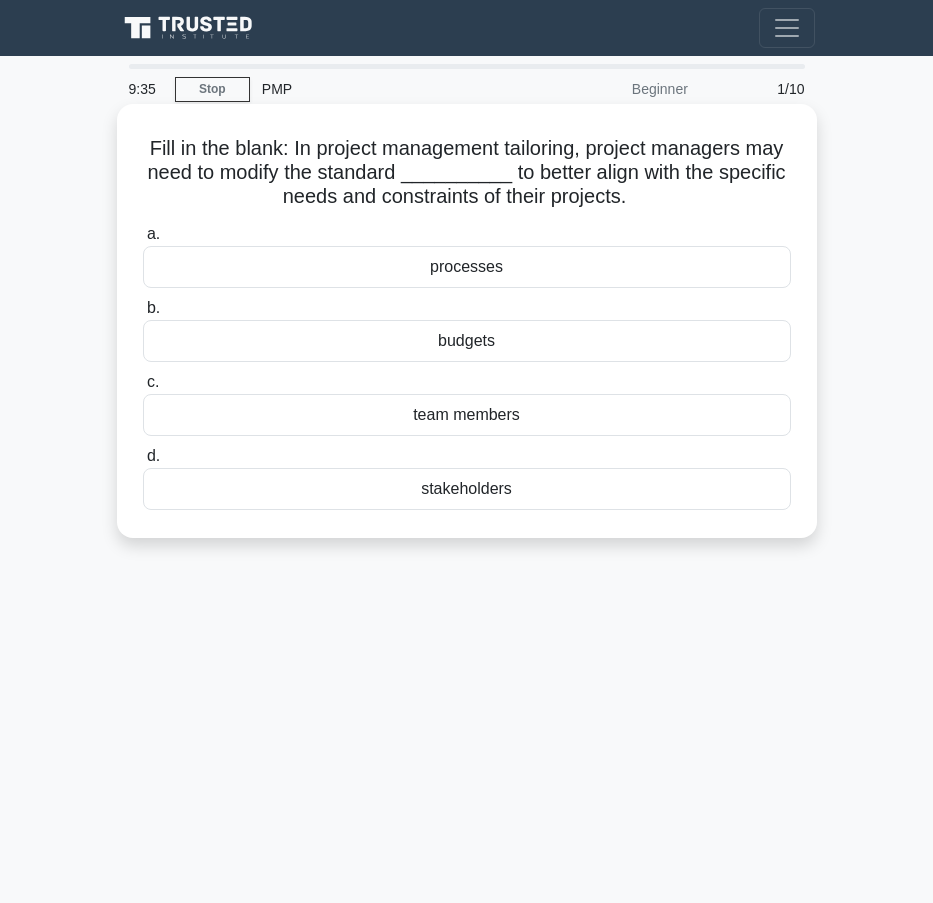copy on "Fill in the blank: In project management tailoring, project managers may need to modify the standard __________ to better align with the specific needs and constraints of their projects." 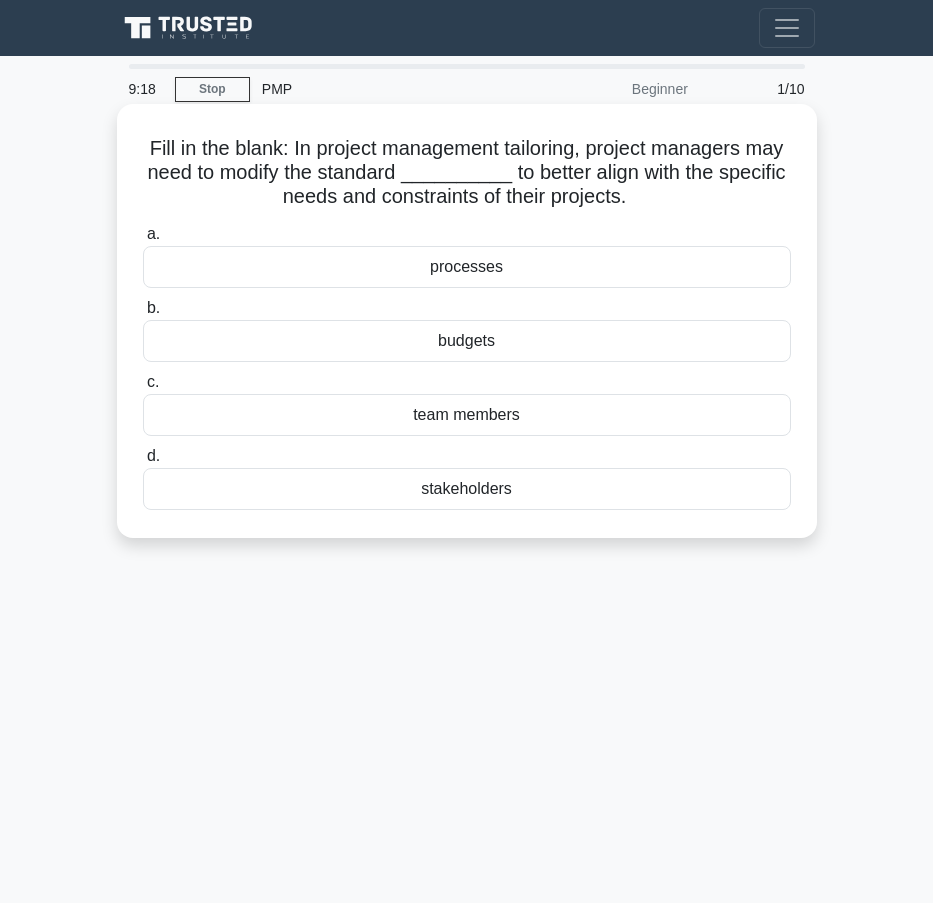 click on "b.
budgets" at bounding box center (467, 329) 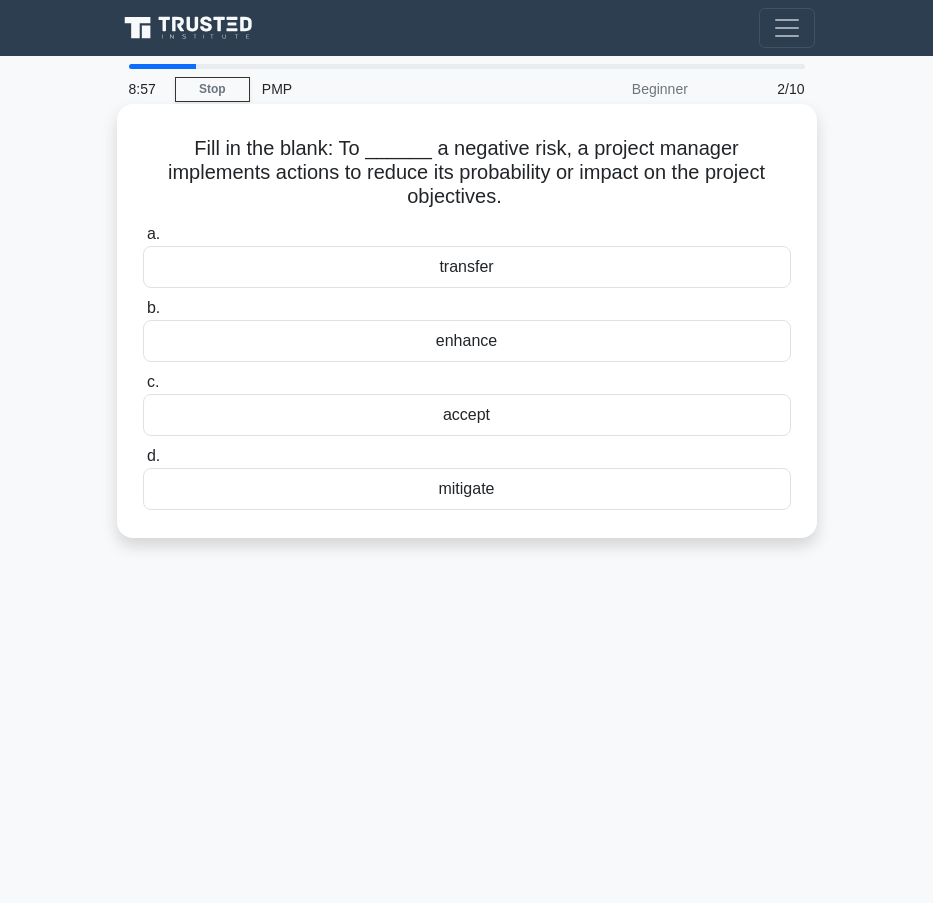 click on "transfer" at bounding box center [467, 267] 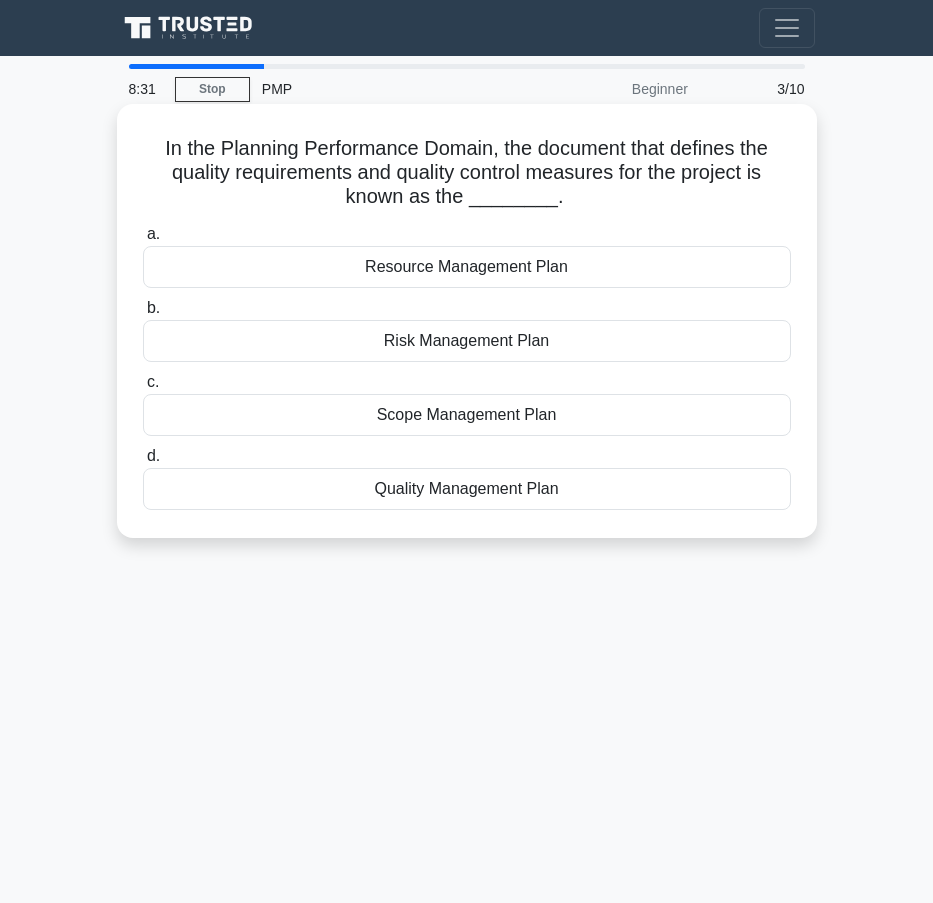 click on "Quality Management Plan" at bounding box center [467, 489] 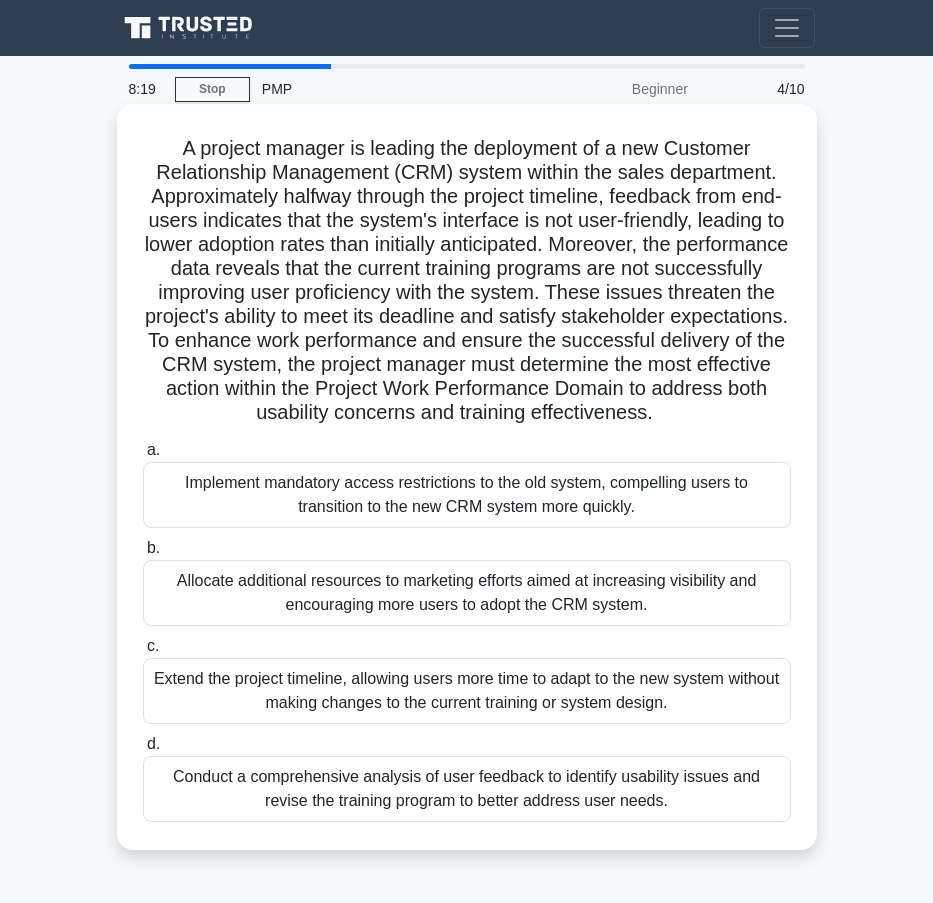 drag, startPoint x: 483, startPoint y: 435, endPoint x: 174, endPoint y: 151, distance: 419.6868 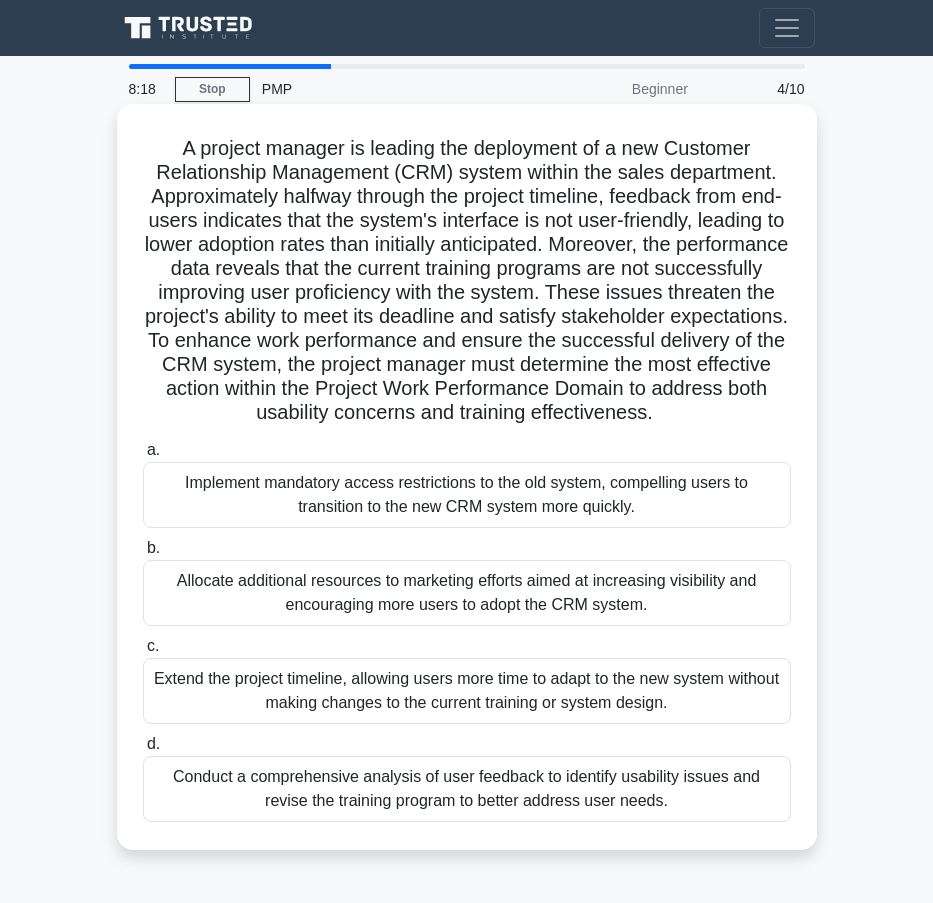 copy on "A project manager is leading the deployment of a new Customer Relationship Management (CRM) system within the sales department. Approximately halfway through the project timeline, feedback from end-users indicates that the system's interface is not user-friendly, leading to lower adoption rates than initially anticipated. Moreover, the performance data reveals that the current training programs are not successfully improving user proficiency with the system. These issues threaten the project's ability to meet its deadline and satisfy stakeholder expectations. To enhance work performance and ensure the successful delivery of the CRM system, the project manager must determine the most effective action within the Project Work Performance Domain to address both usability concerns and training effectiveness." 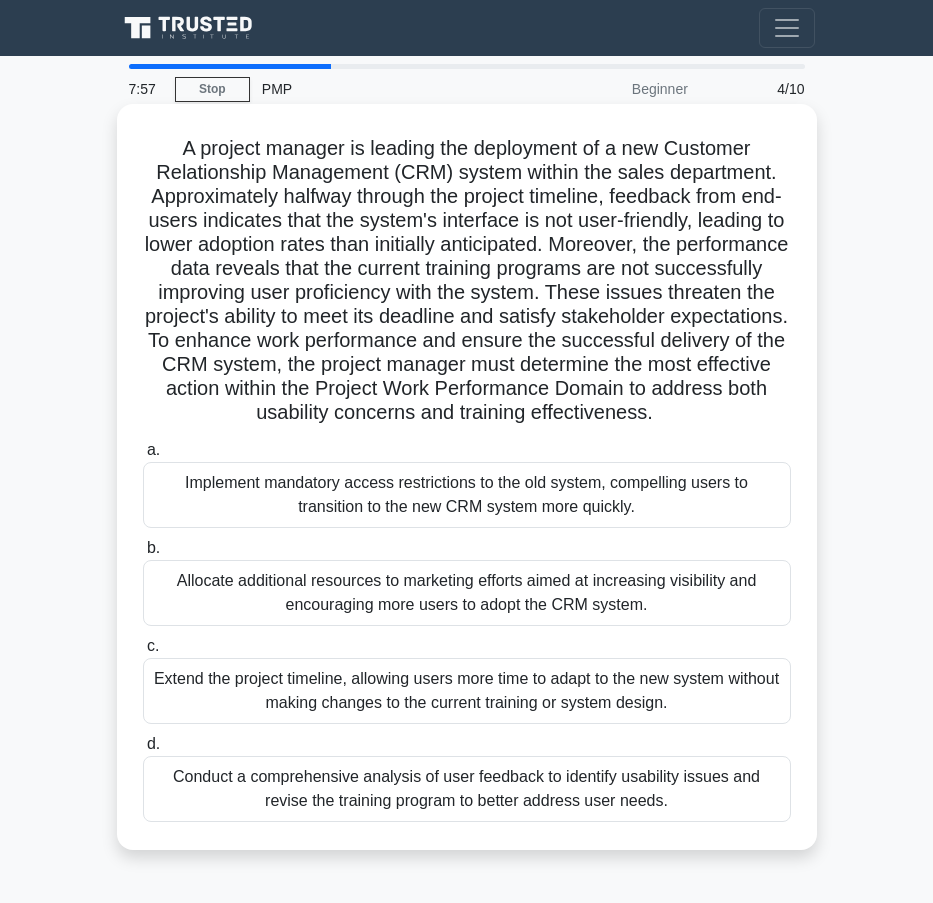 click on "A project manager is leading the deployment of a new Customer Relationship Management (CRM) system within the sales department. Approximately halfway through the project timeline, feedback from end-users indicates that the system's interface is not user-friendly, leading to lower adoption rates than initially anticipated. Moreover, the performance data reveals that the current training programs are not successfully improving user proficiency with the system. These issues threaten the project's ability to meet its deadline and satisfy stakeholder expectations. To enhance work performance and ensure the successful delivery of the CRM system, the project manager must determine the most effective action within the Project Work Performance Domain to address both usability concerns and training effectiveness.
.spinner_0XTQ{transform-origin:center;animation:spinner_y6GP .75s linear infinite}@keyframes spinner_y6GP{100%{transform:rotate(360deg)}}" at bounding box center [467, 281] 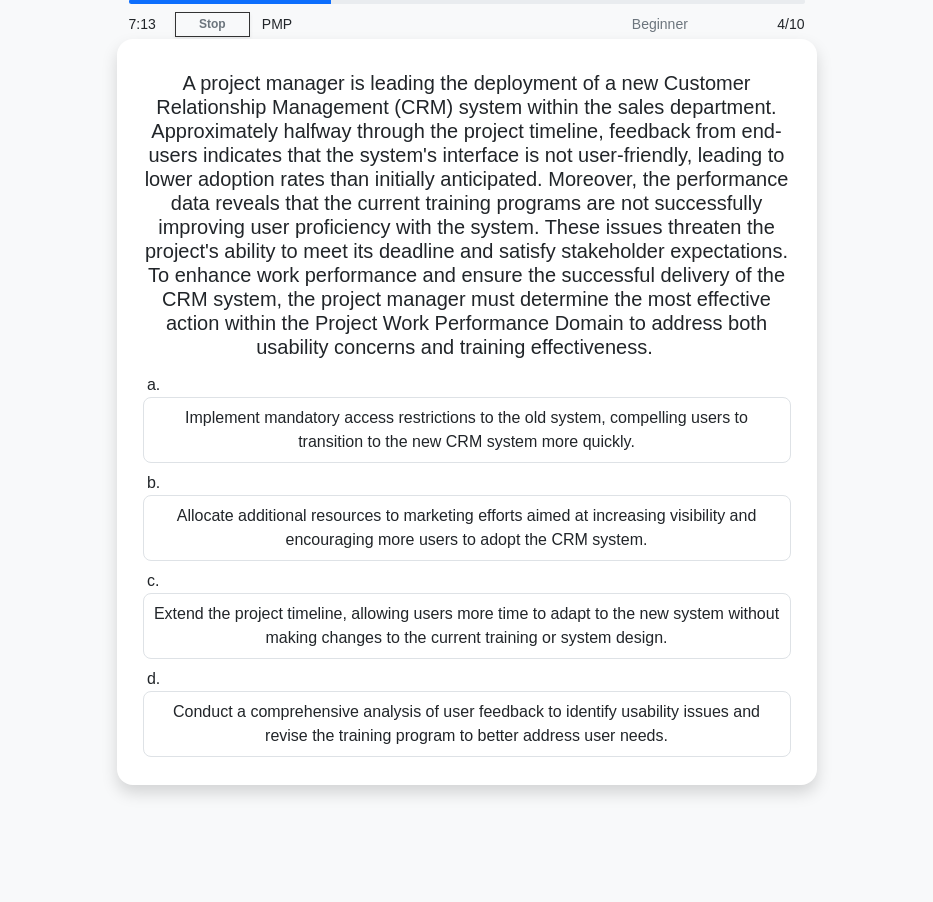 scroll, scrollTop: 100, scrollLeft: 0, axis: vertical 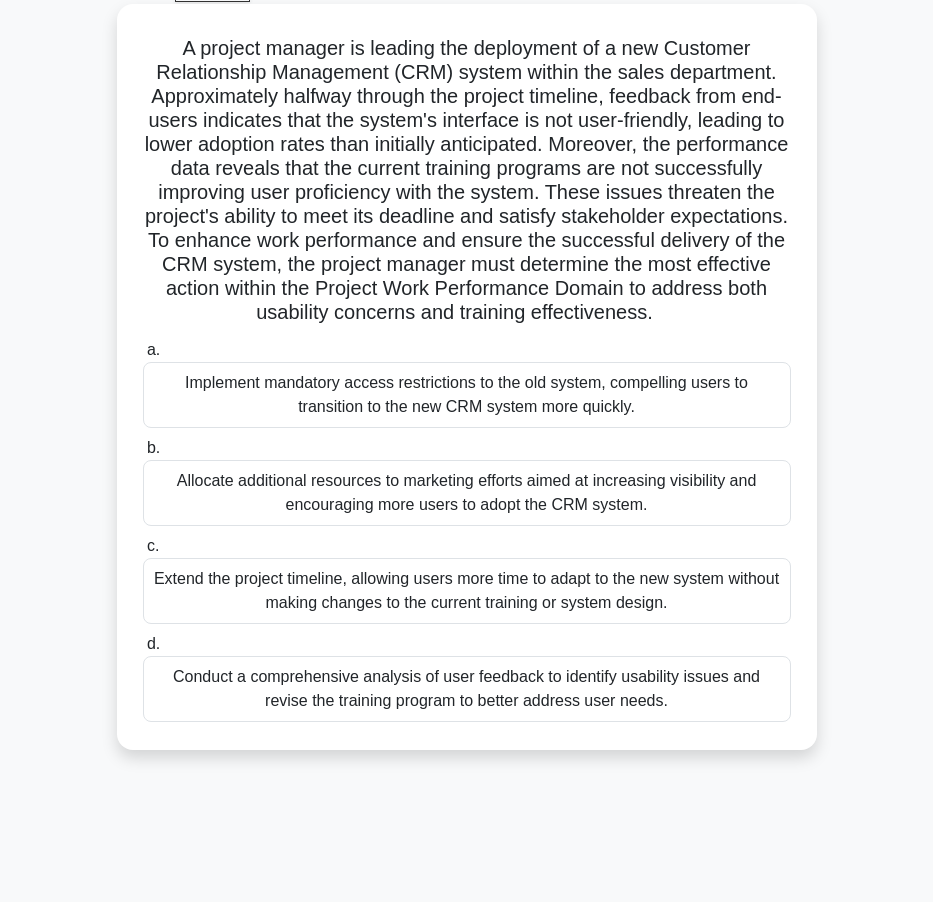click on "Implement mandatory access restrictions to the old system, compelling users to transition to the new CRM system more quickly." at bounding box center [467, 395] 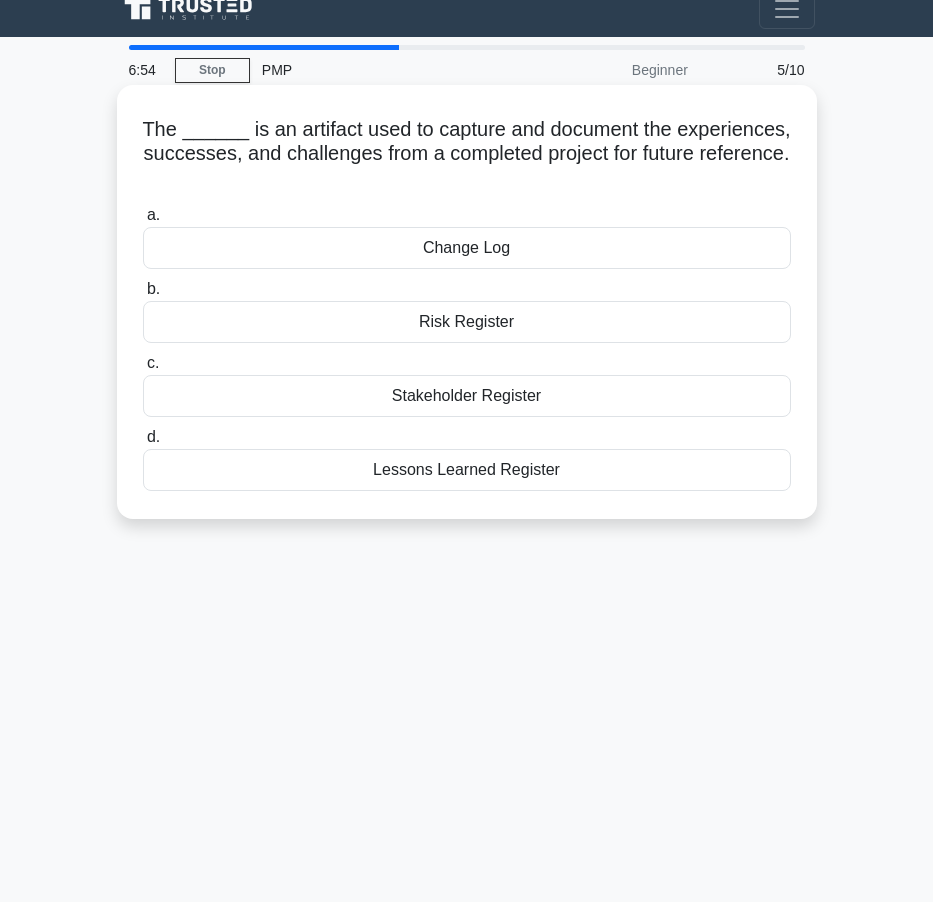 scroll, scrollTop: 0, scrollLeft: 0, axis: both 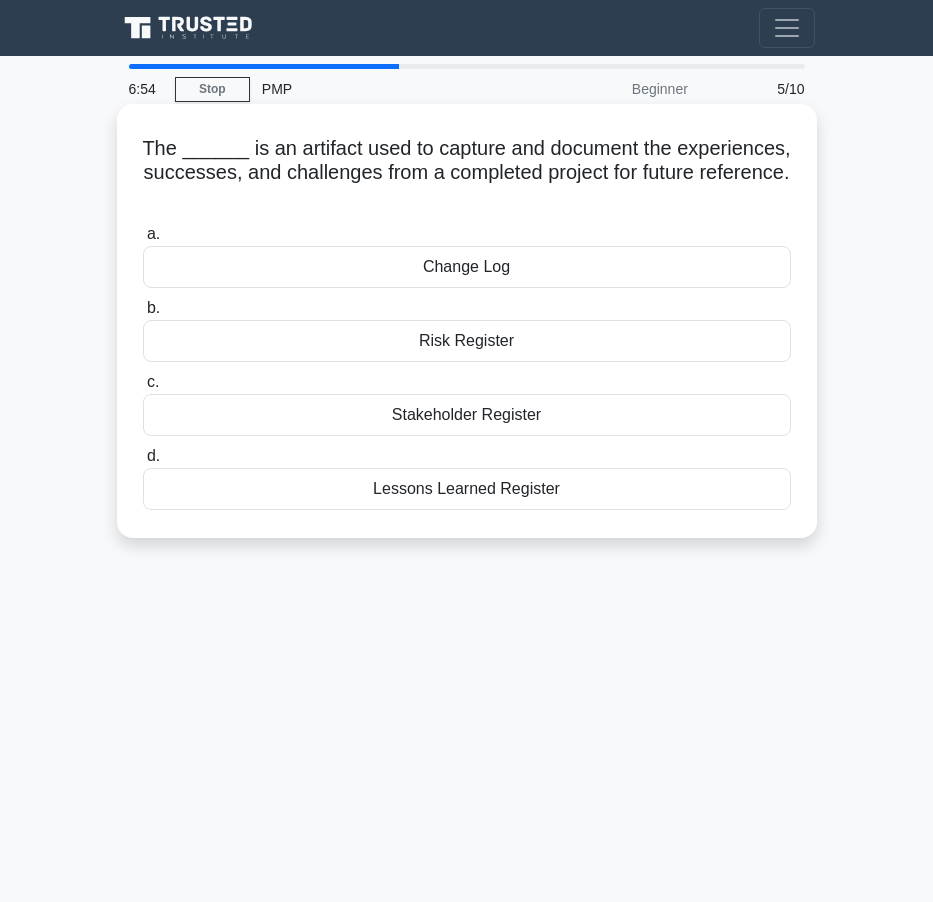 click on "The ______ is an artifact used to capture and document the experiences, successes, and challenges from a completed project for future reference.
.spinner_0XTQ{transform-origin:center;animation:spinner_y6GP .75s linear infinite}@keyframes spinner_y6GP{100%{transform:rotate(360deg)}}" at bounding box center [467, 173] 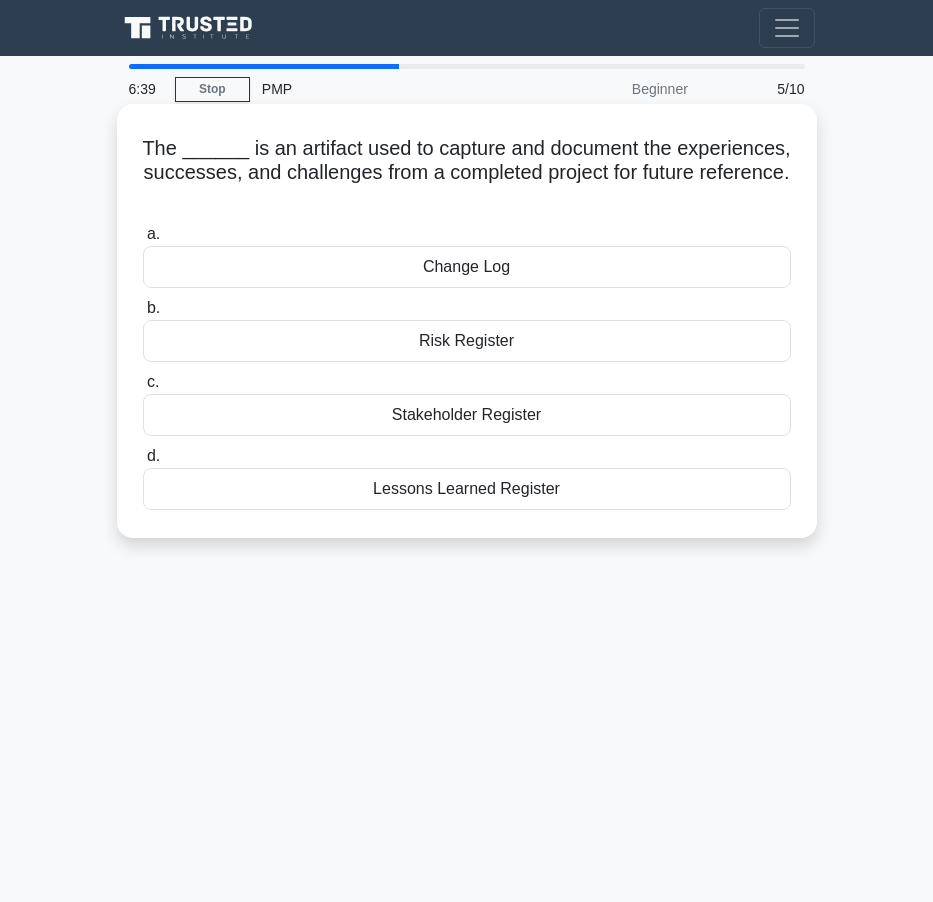 click on "Risk Register" at bounding box center (467, 341) 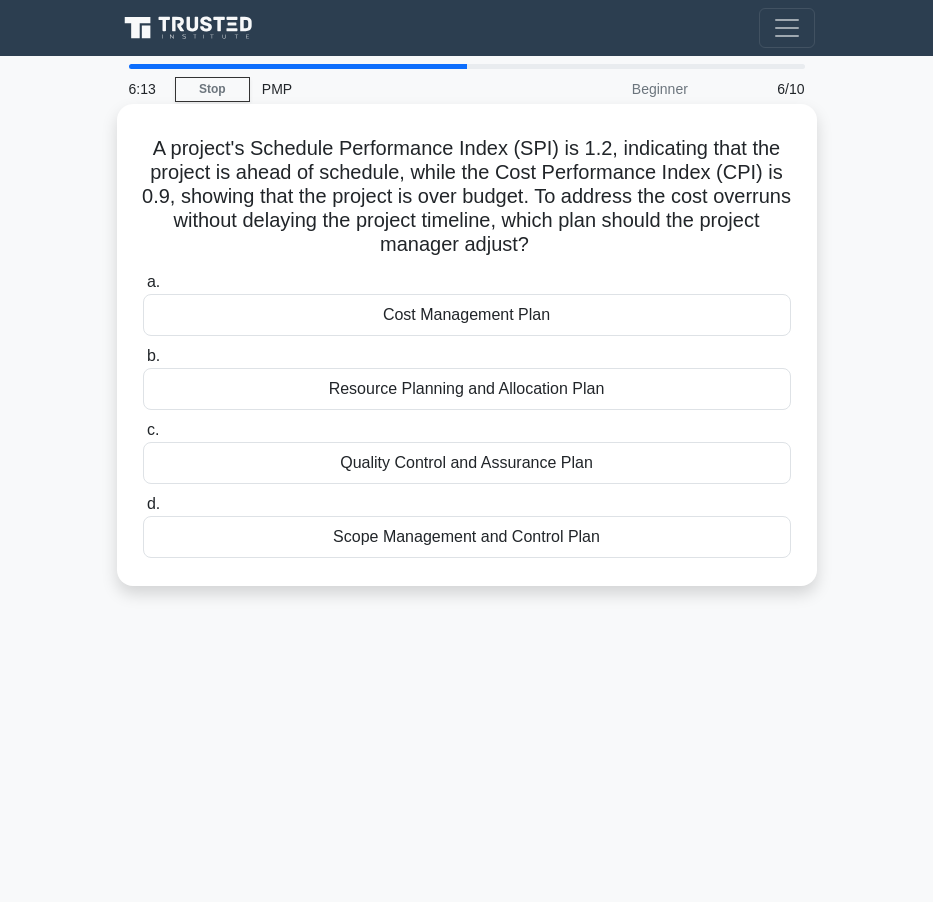 click on "Cost Management Plan" at bounding box center [467, 315] 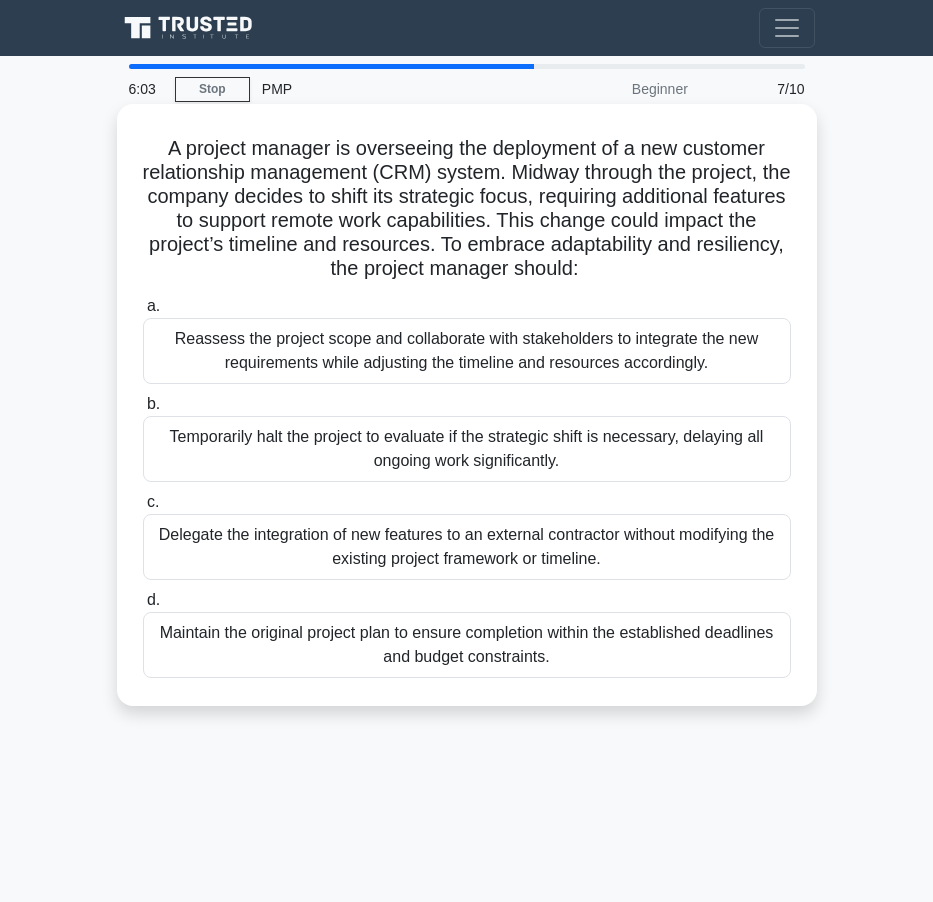 click on "Temporarily halt the project to evaluate if the strategic shift is necessary, delaying all ongoing work significantly." at bounding box center [467, 449] 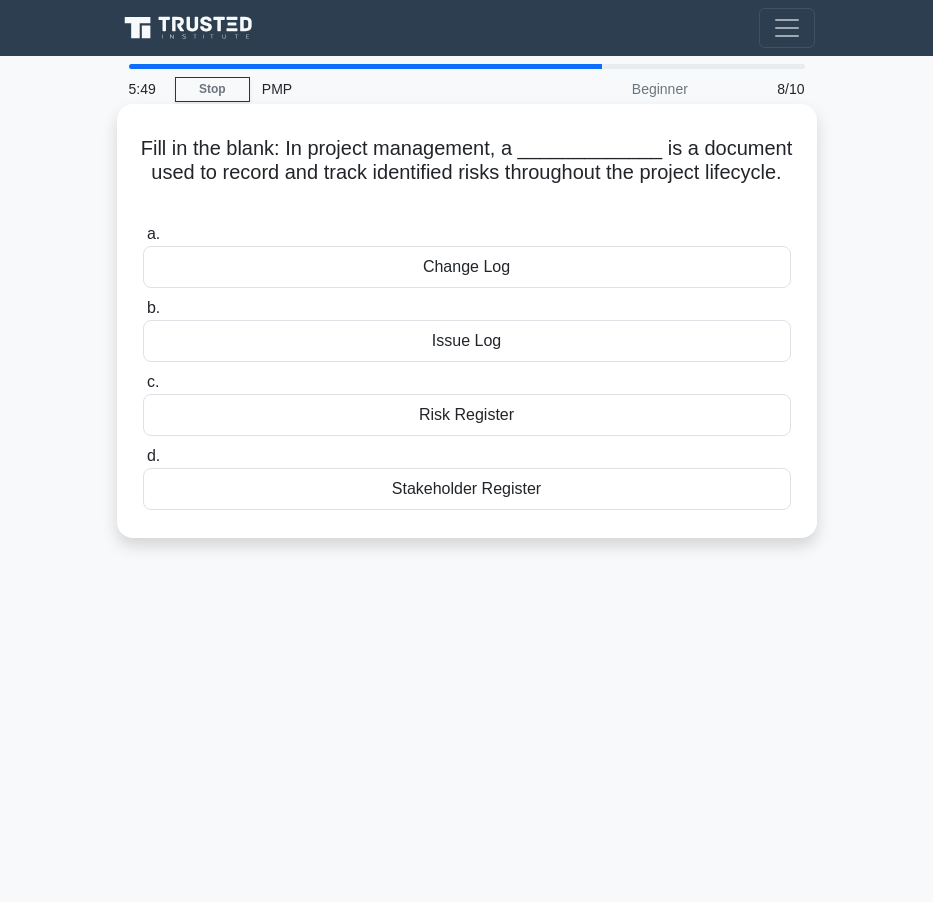 click on "Risk Register" at bounding box center [467, 415] 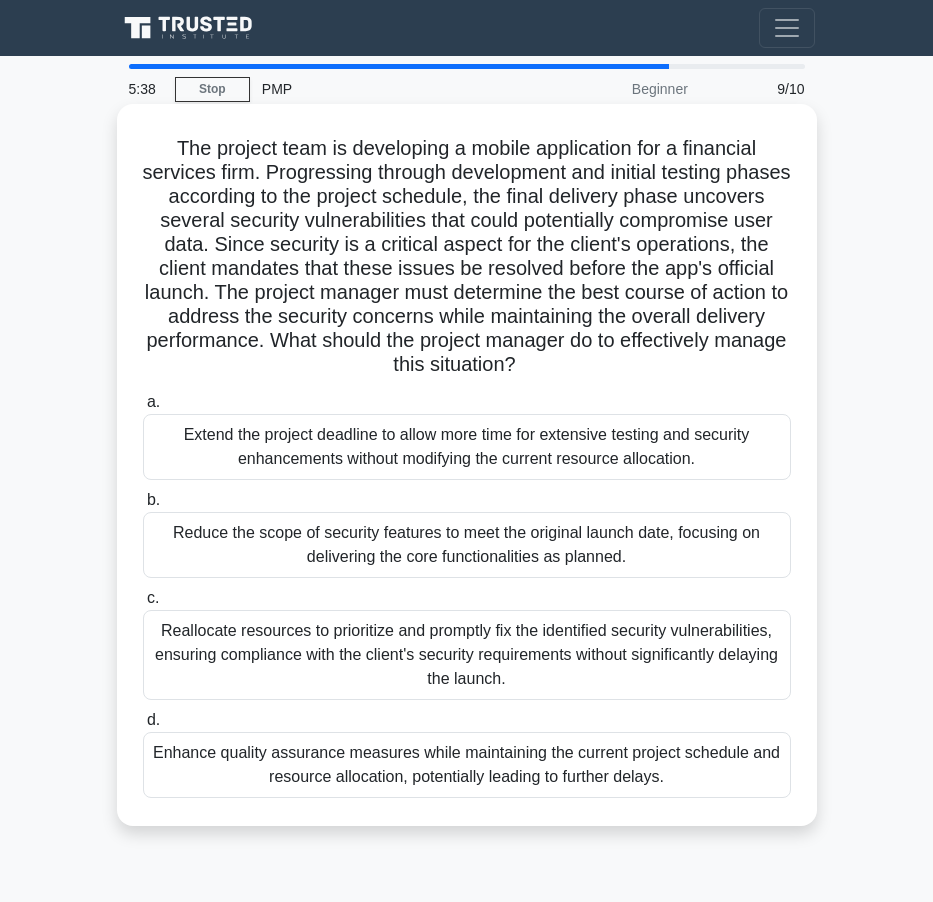 click on "Reduce the scope of security features to meet the original launch date, focusing on delivering the core functionalities as planned." at bounding box center (467, 545) 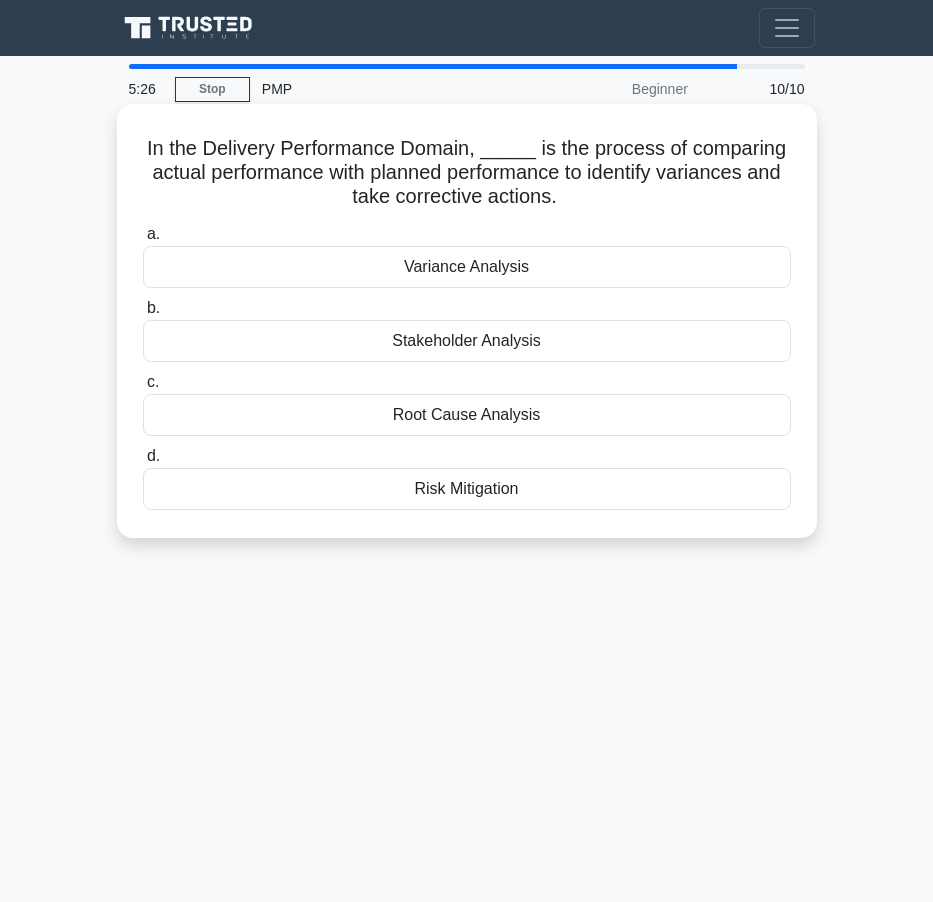 click on "Stakeholder Analysis" at bounding box center (467, 341) 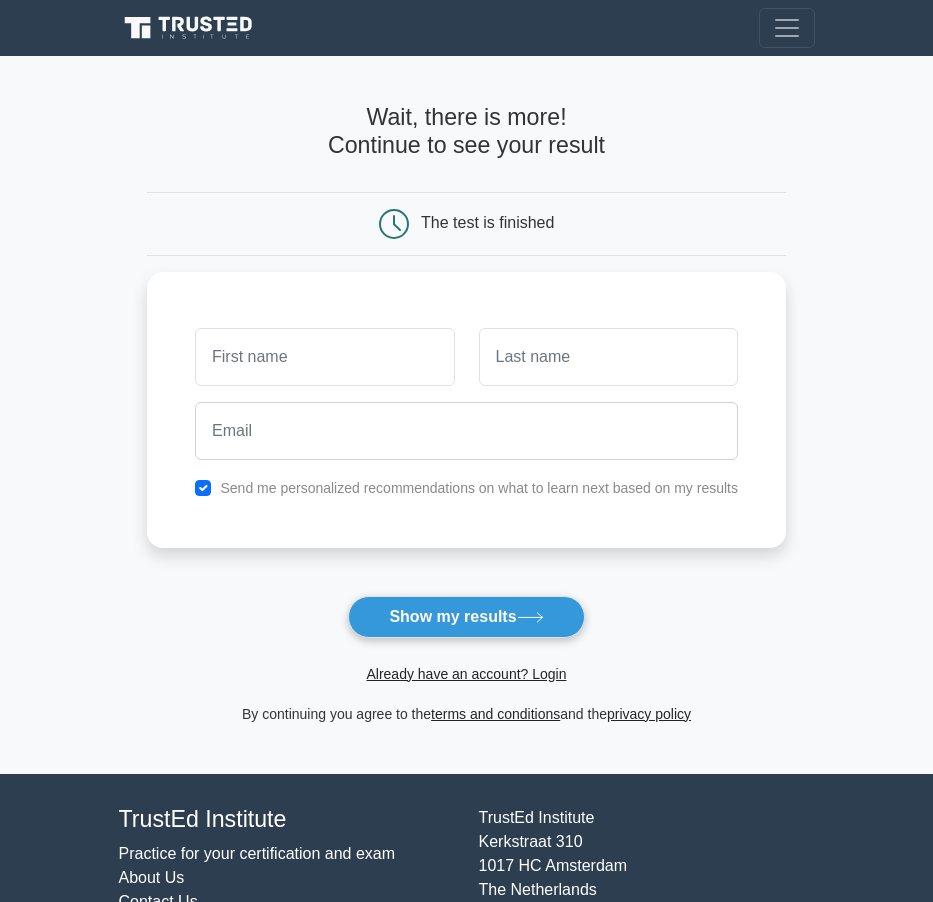 scroll, scrollTop: 0, scrollLeft: 0, axis: both 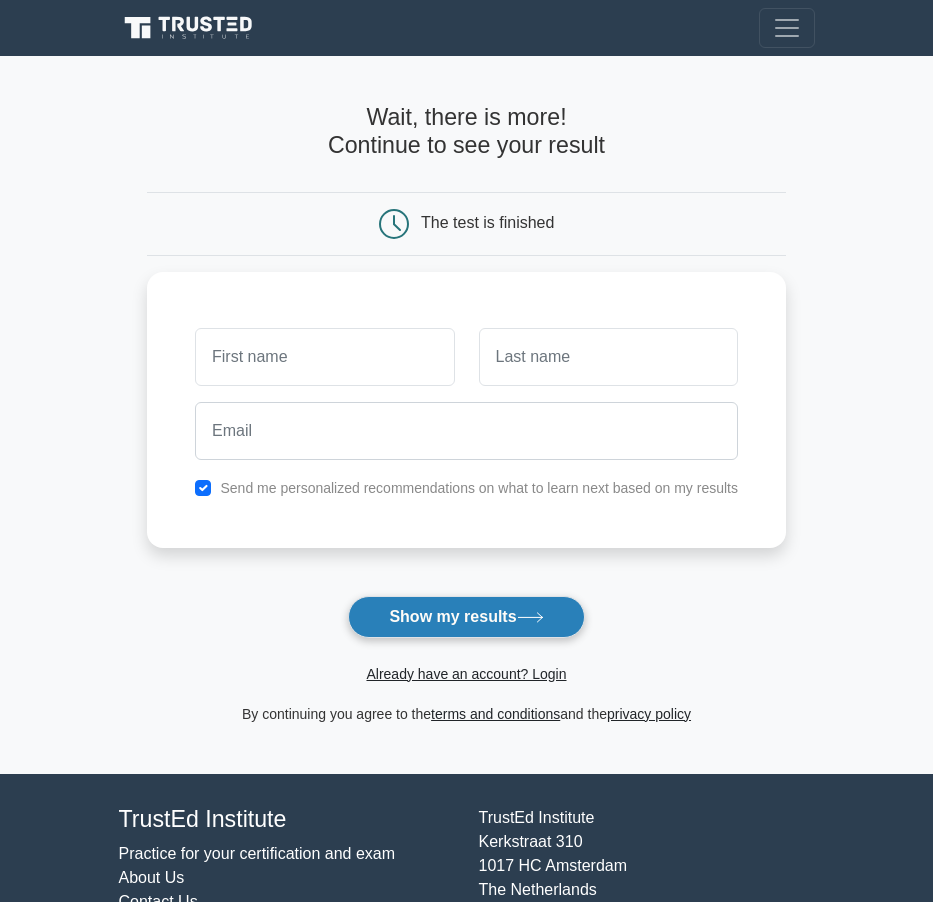 click on "Show my results" at bounding box center [466, 617] 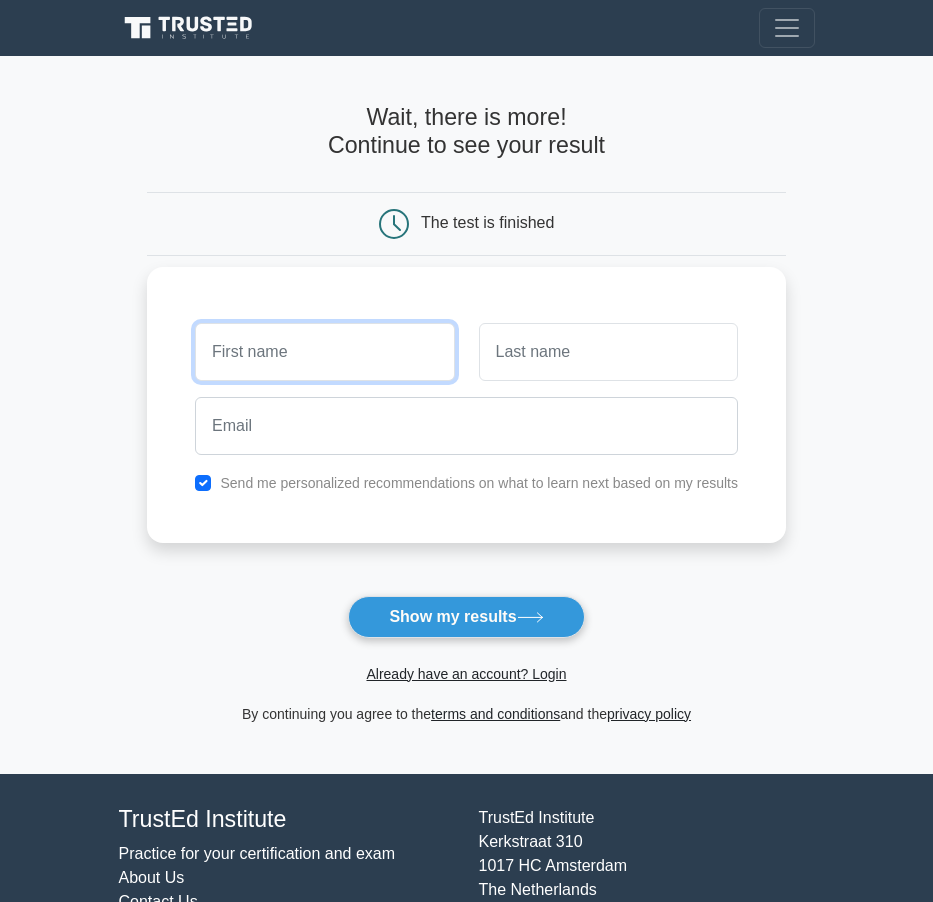 click at bounding box center [324, 352] 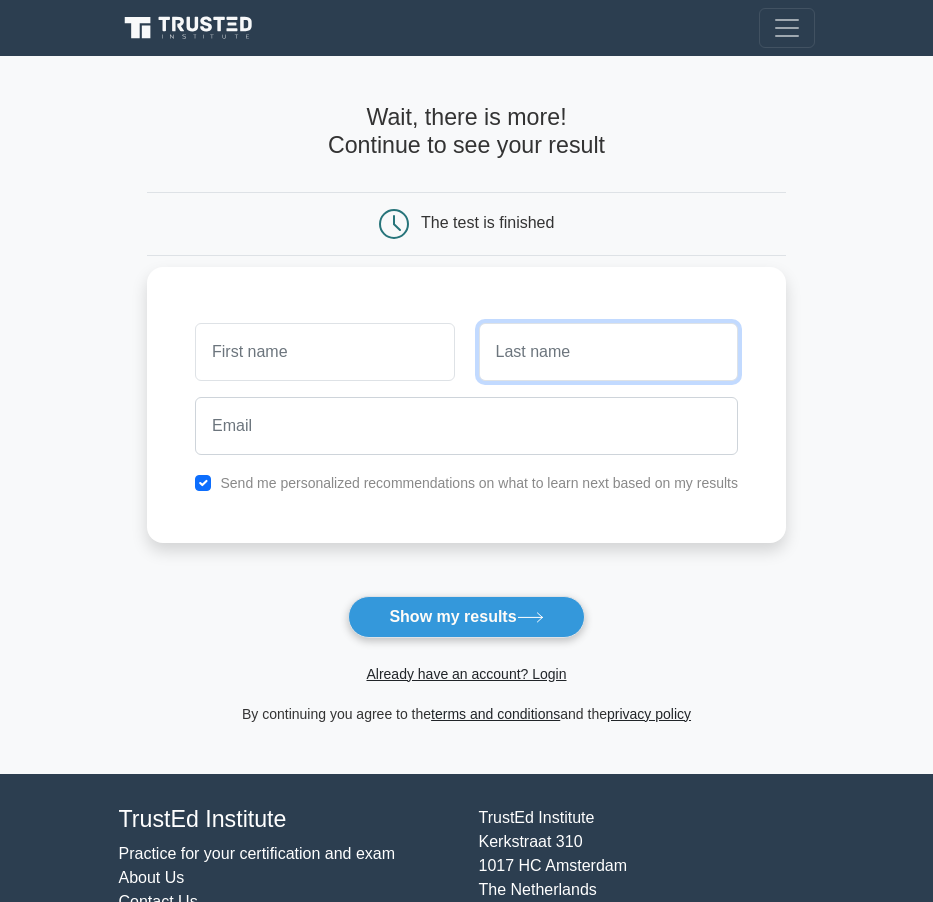 click at bounding box center (608, 352) 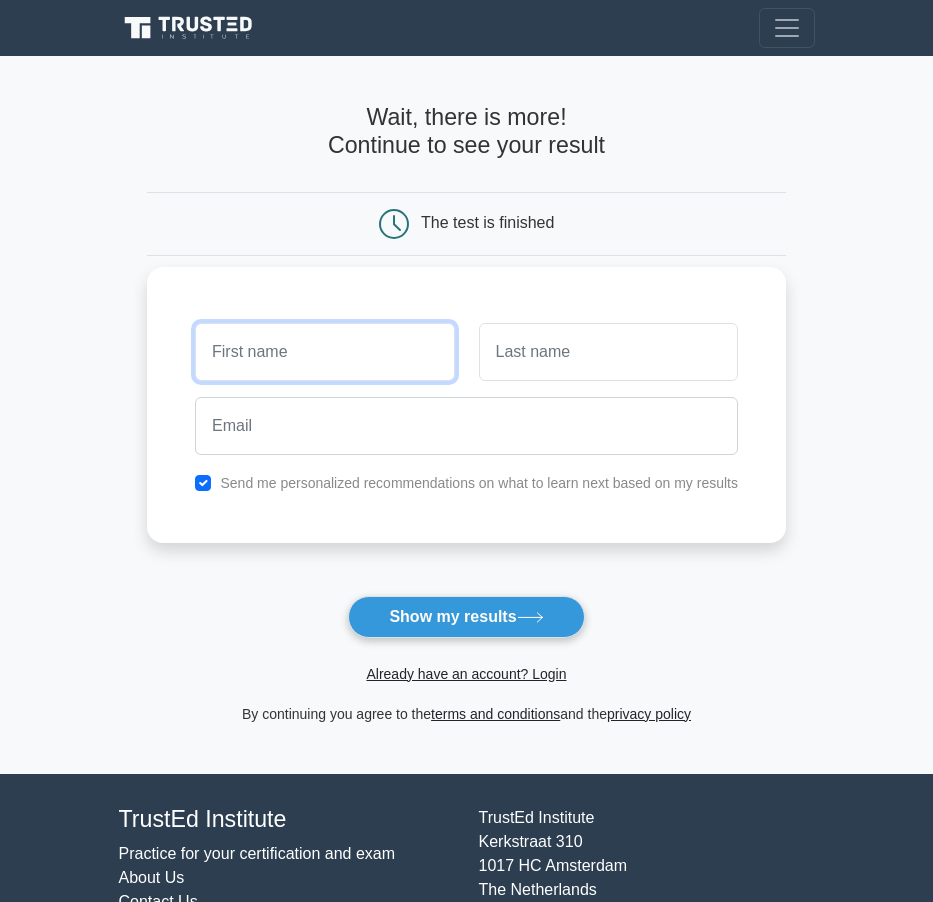 click at bounding box center (324, 352) 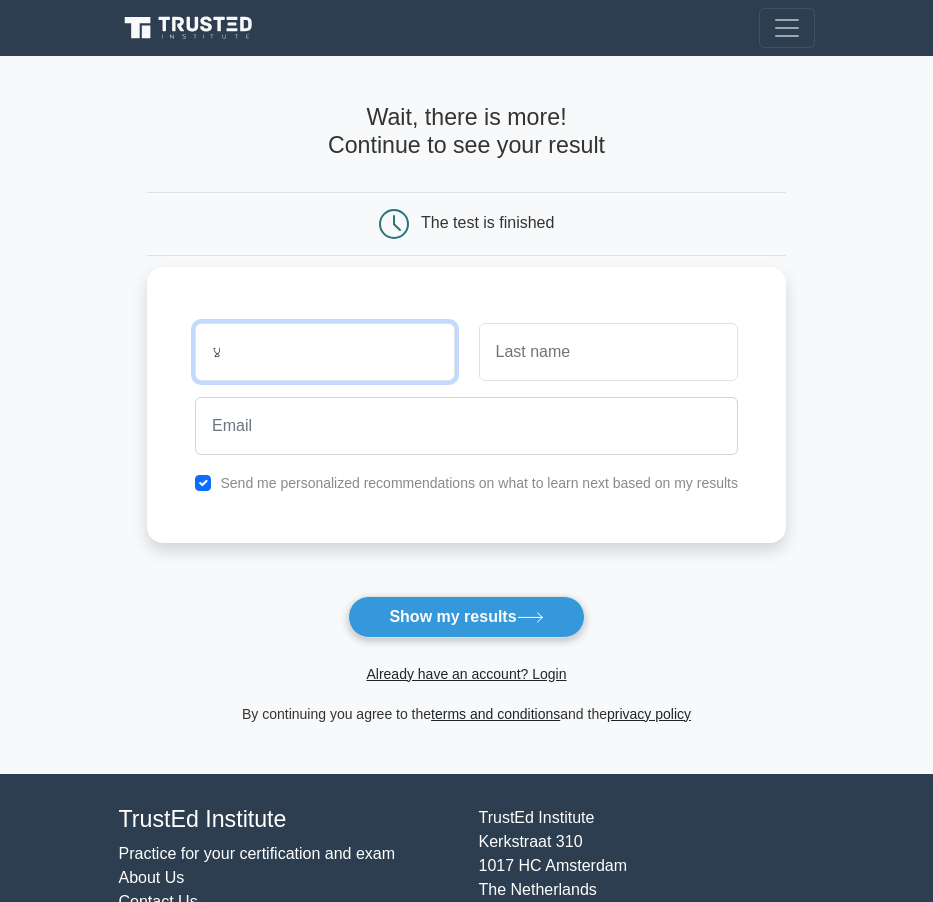 type on "ل" 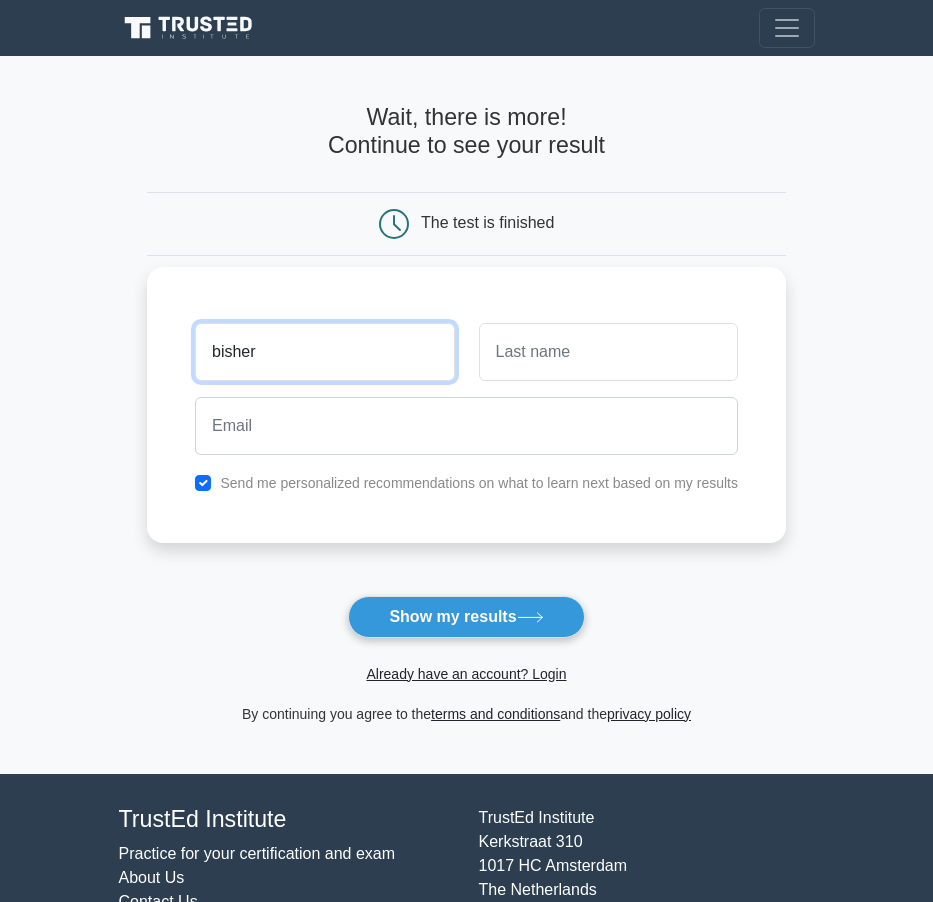type on "bisher" 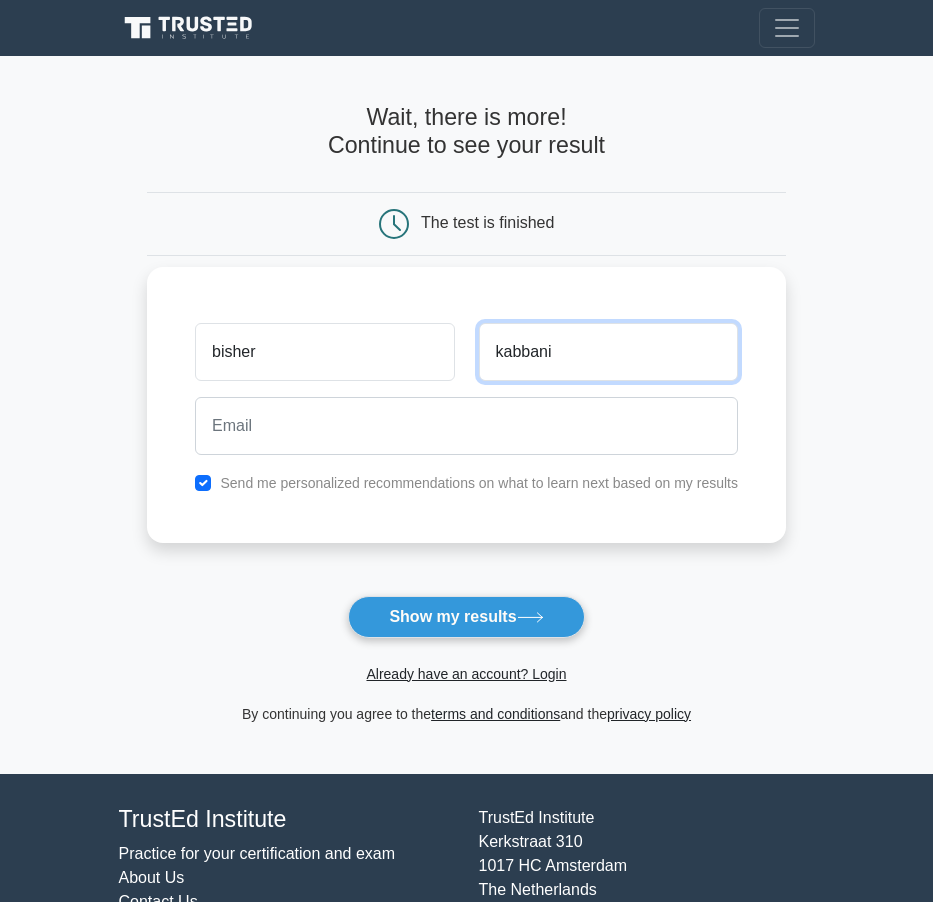 type on "kabbani" 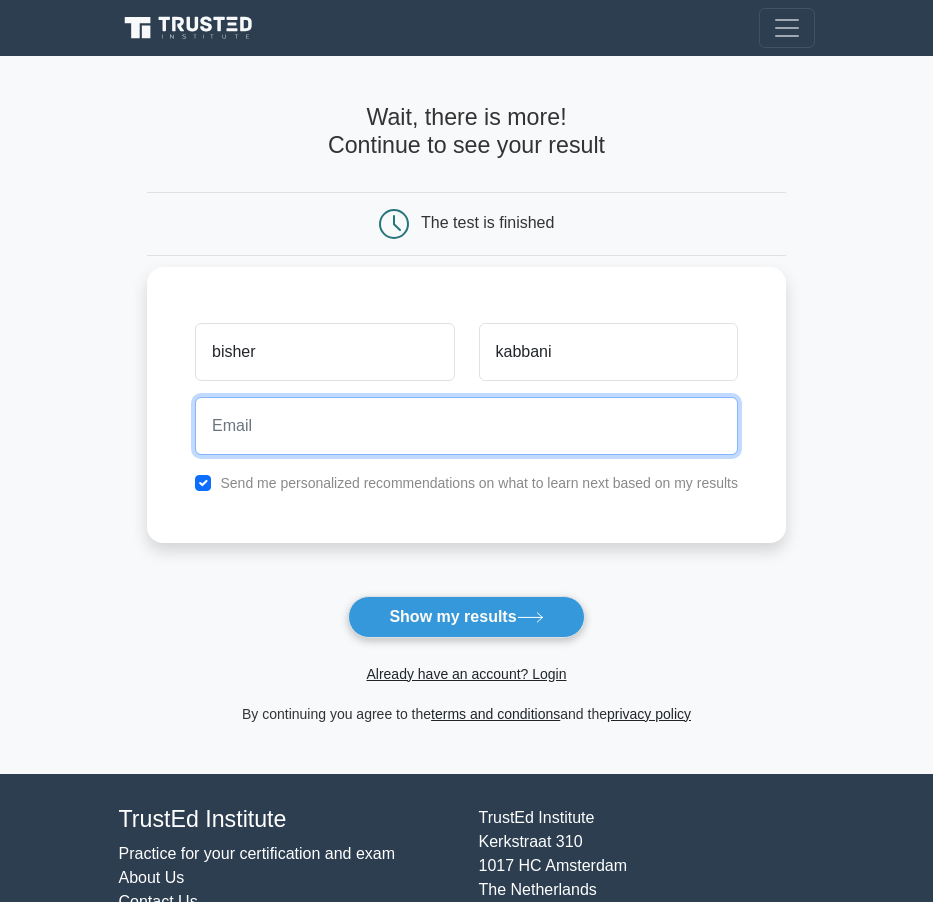 click at bounding box center [466, 426] 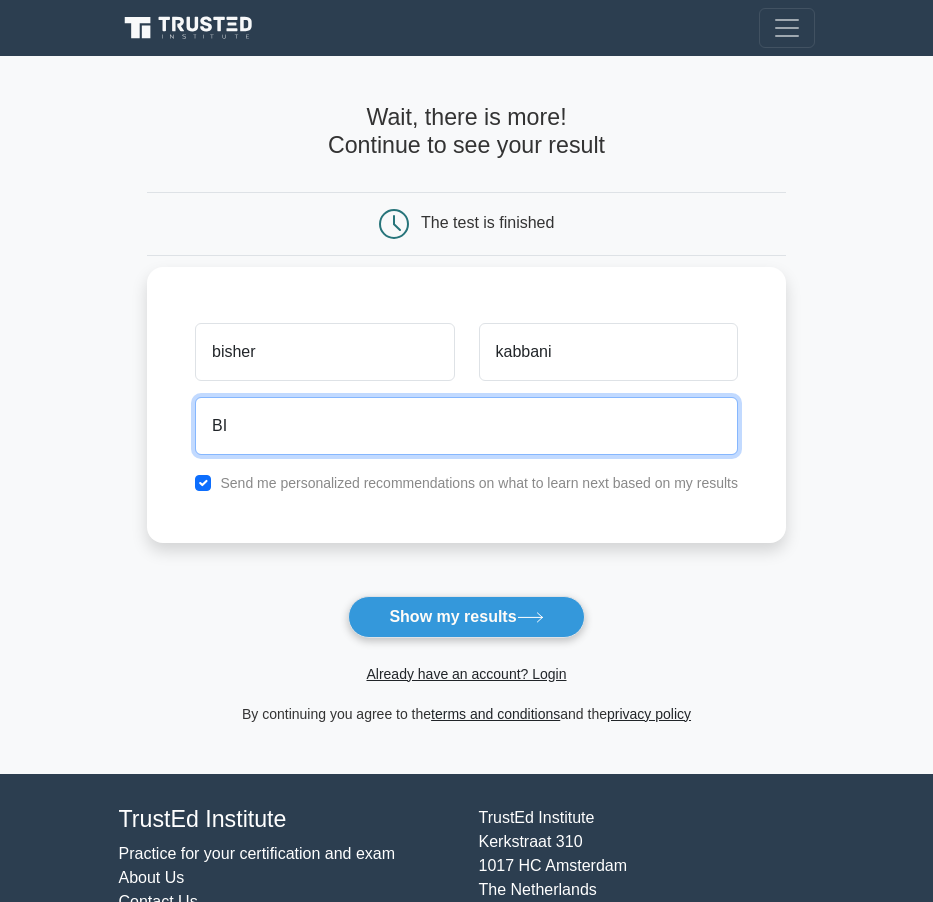 type on "B" 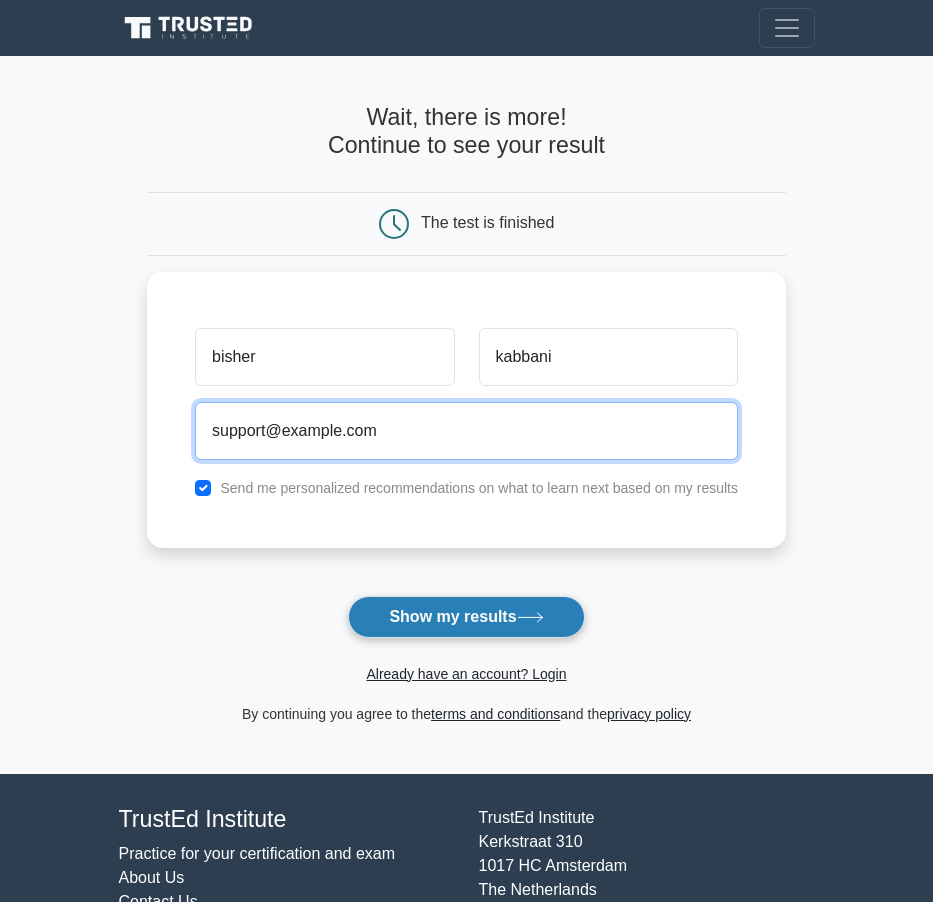 type on "bisherkabbani7@gmail.com" 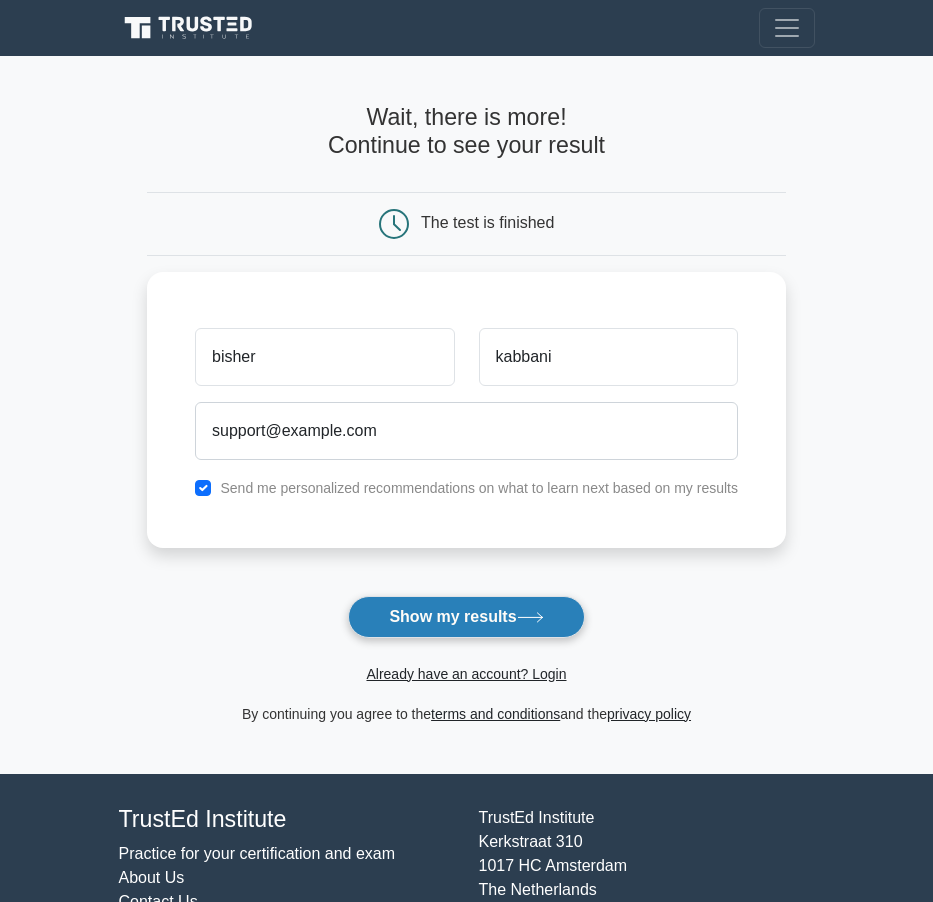 click on "Show my results" at bounding box center (466, 617) 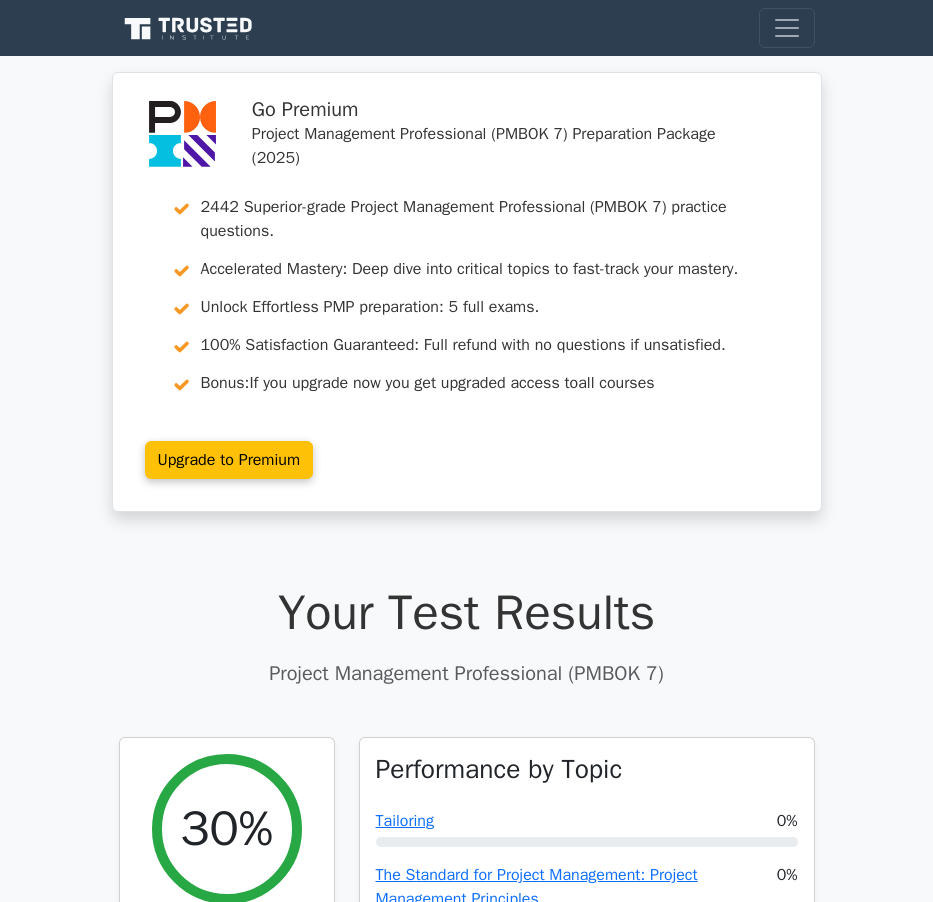 scroll, scrollTop: 0, scrollLeft: 0, axis: both 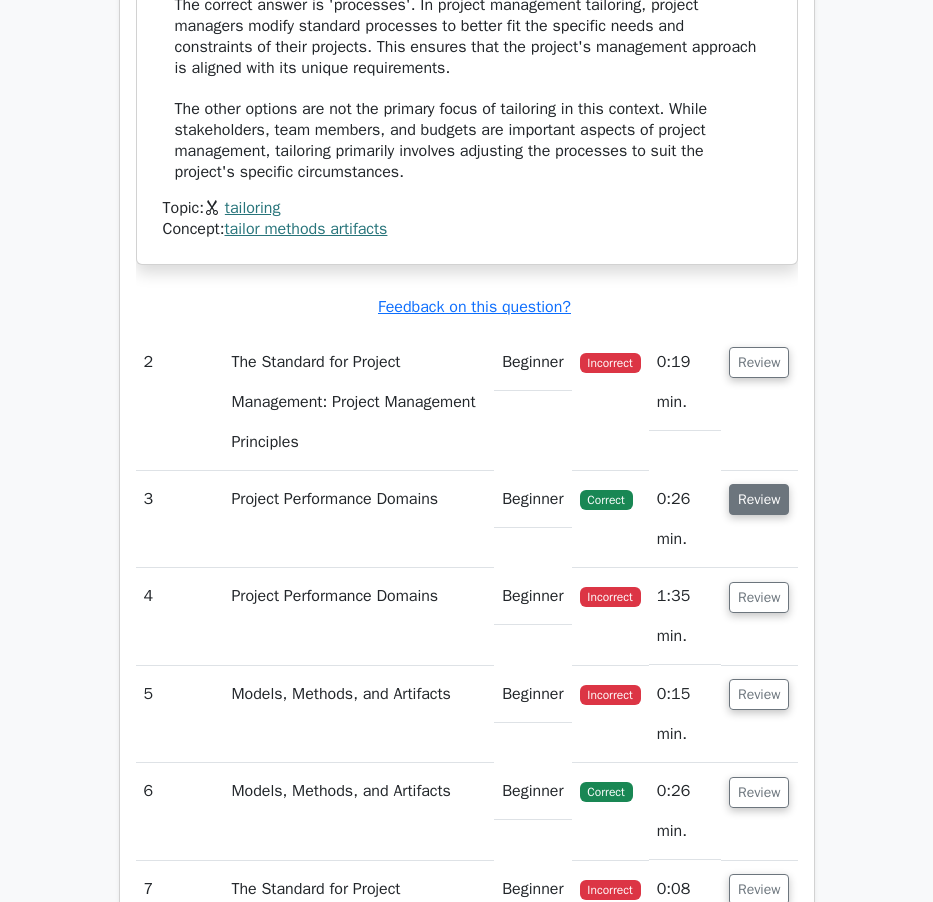 click on "Review" at bounding box center [759, 499] 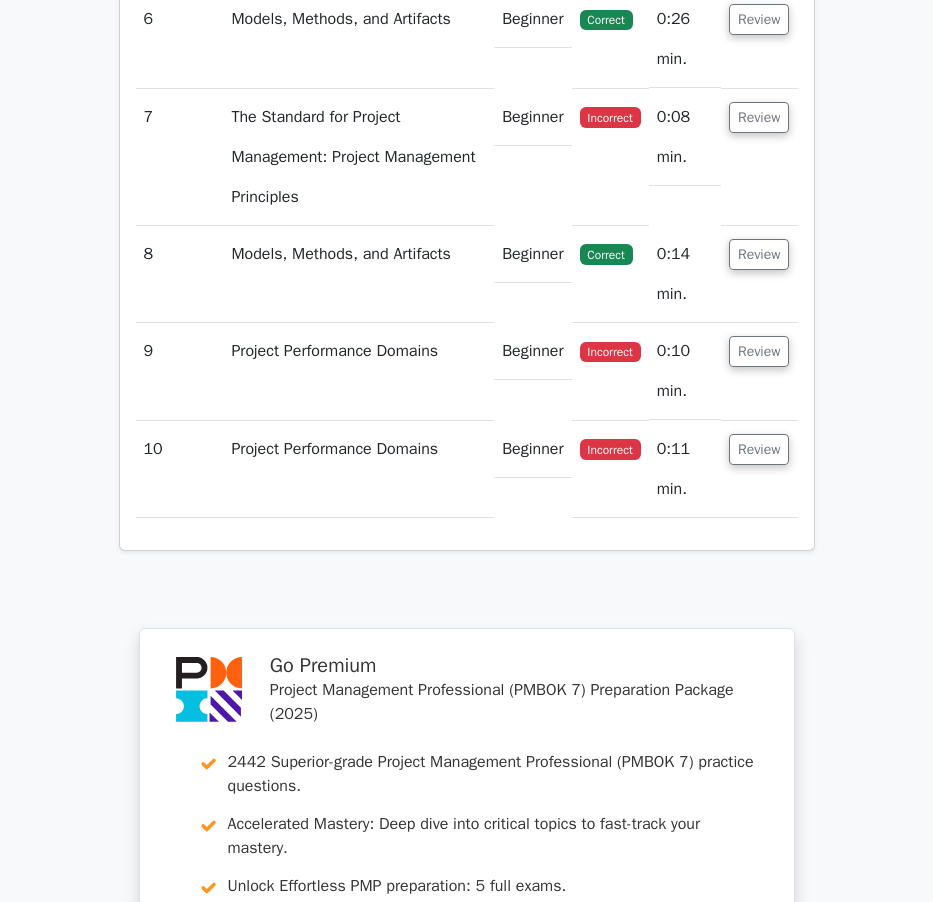 scroll, scrollTop: 3500, scrollLeft: 0, axis: vertical 